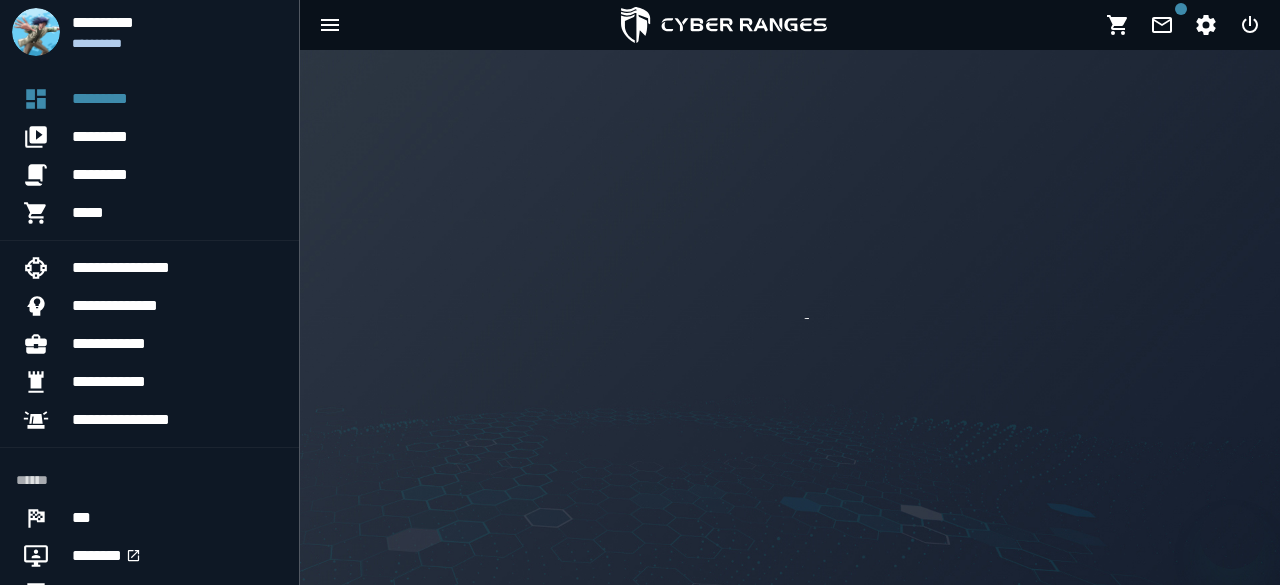 scroll, scrollTop: 0, scrollLeft: 0, axis: both 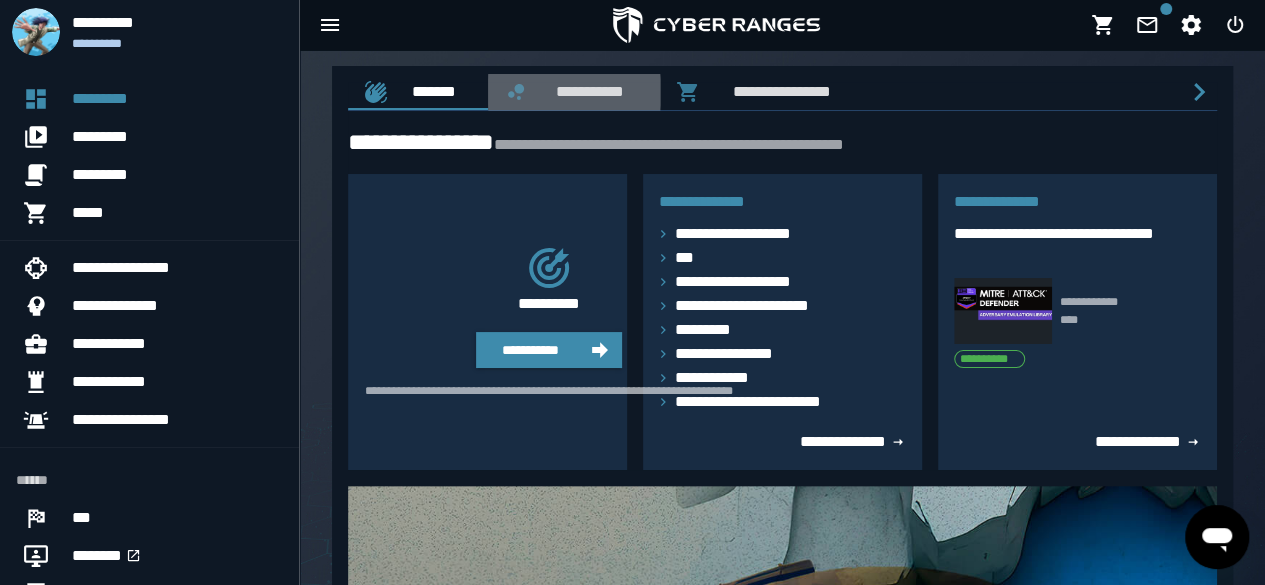 click on "**********" at bounding box center [586, 91] 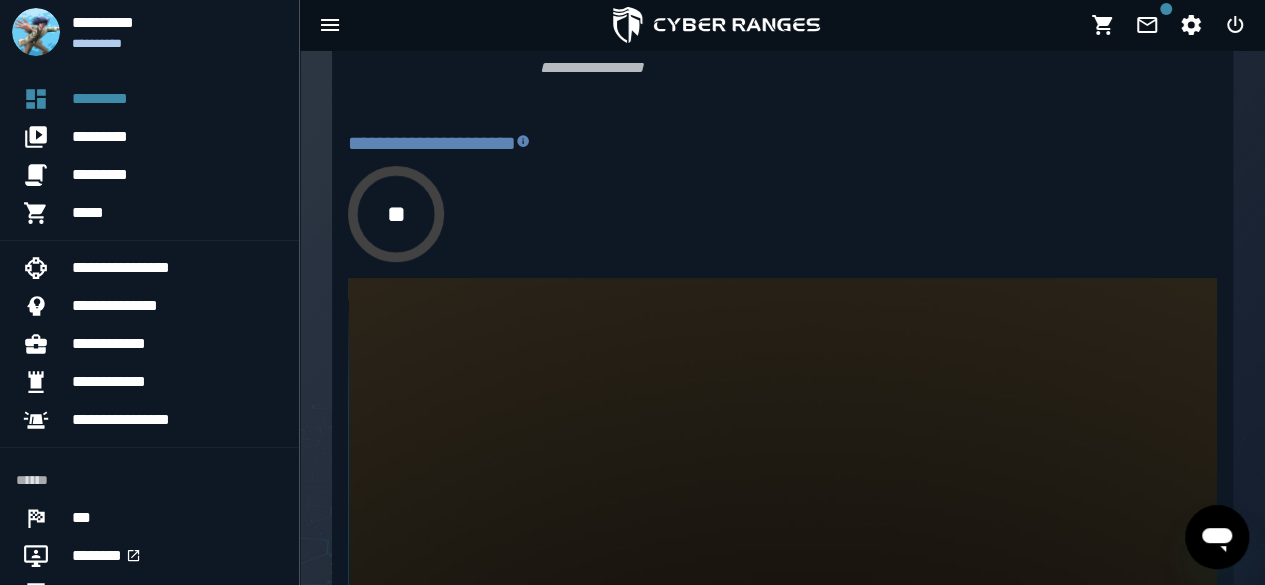 scroll, scrollTop: 0, scrollLeft: 0, axis: both 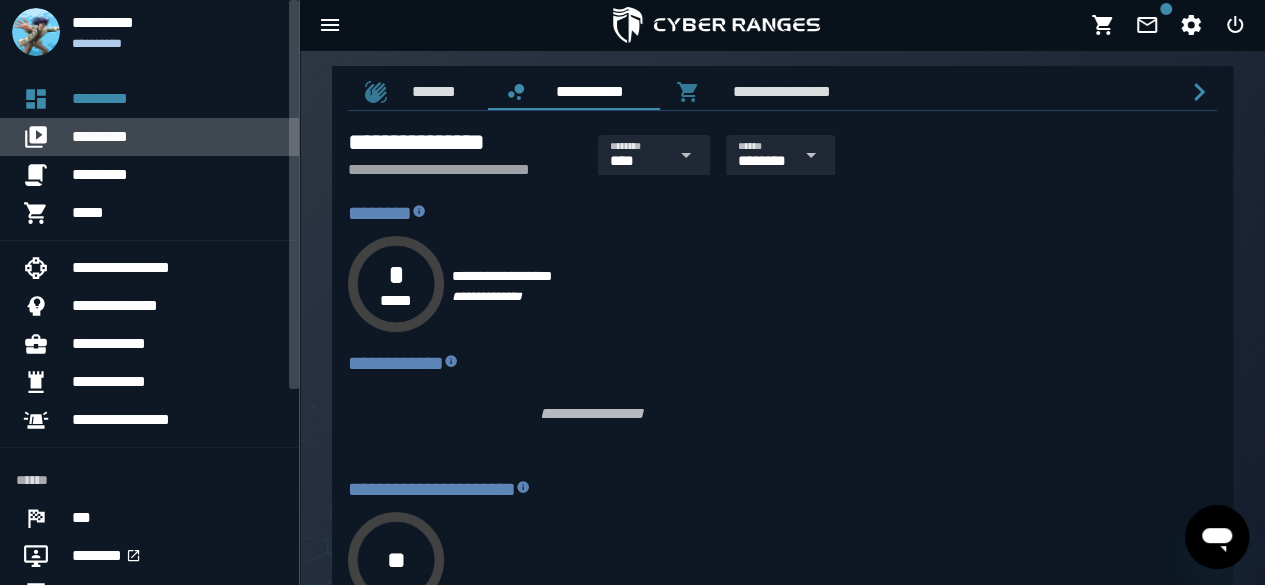 click on "*********" at bounding box center [177, 137] 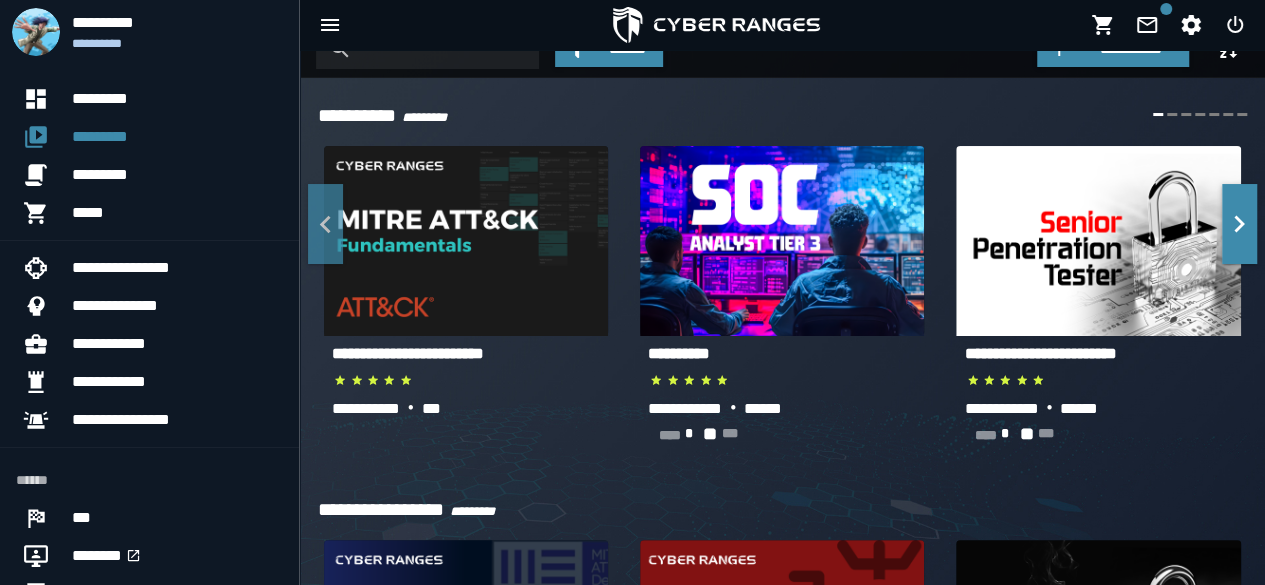 scroll, scrollTop: 0, scrollLeft: 0, axis: both 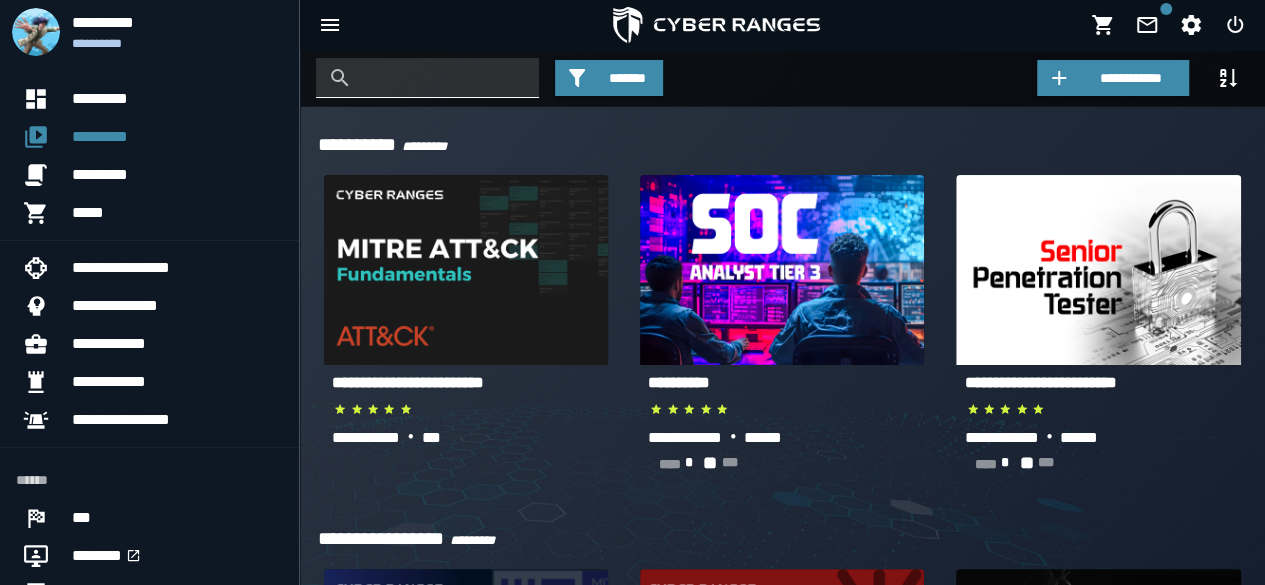 click at bounding box center [442, 78] 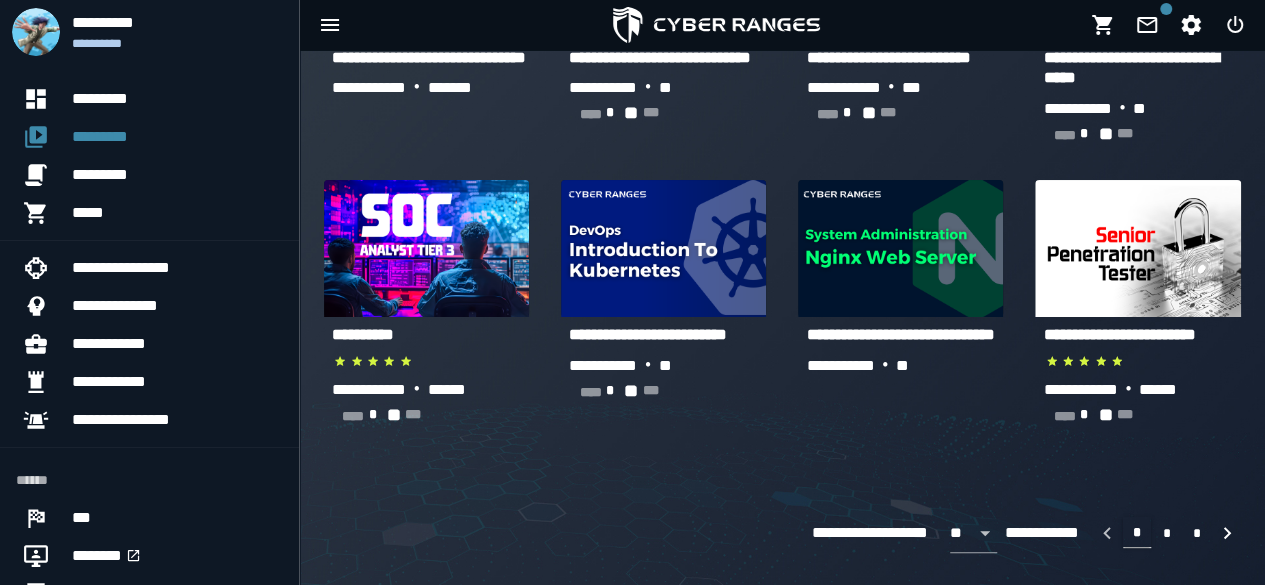 scroll, scrollTop: 1155, scrollLeft: 0, axis: vertical 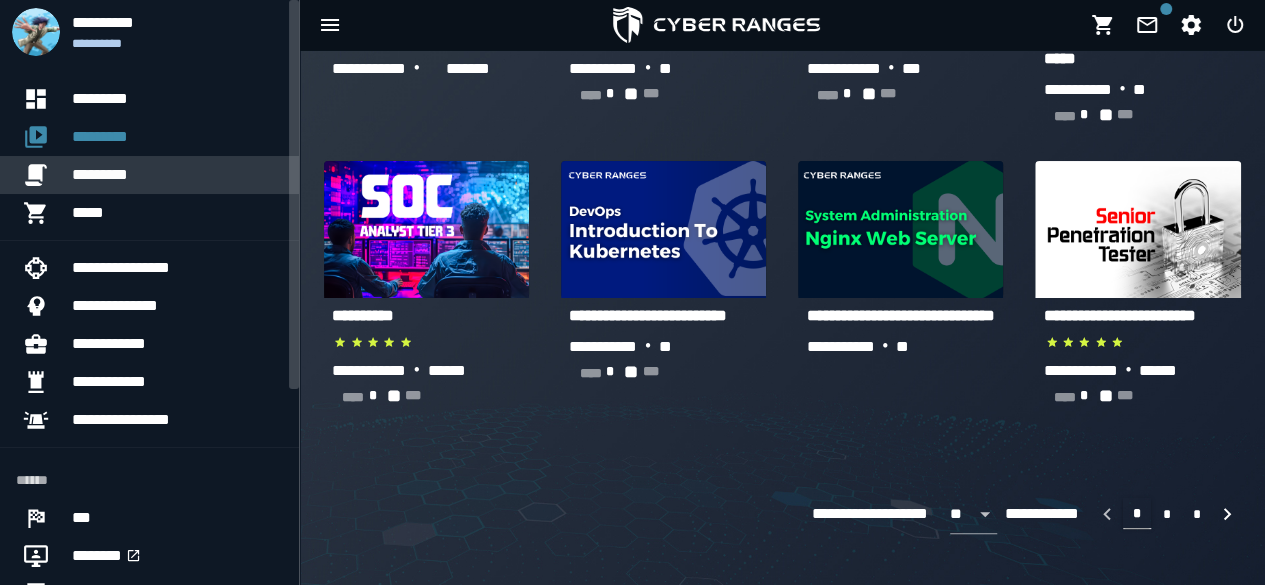 type on "**" 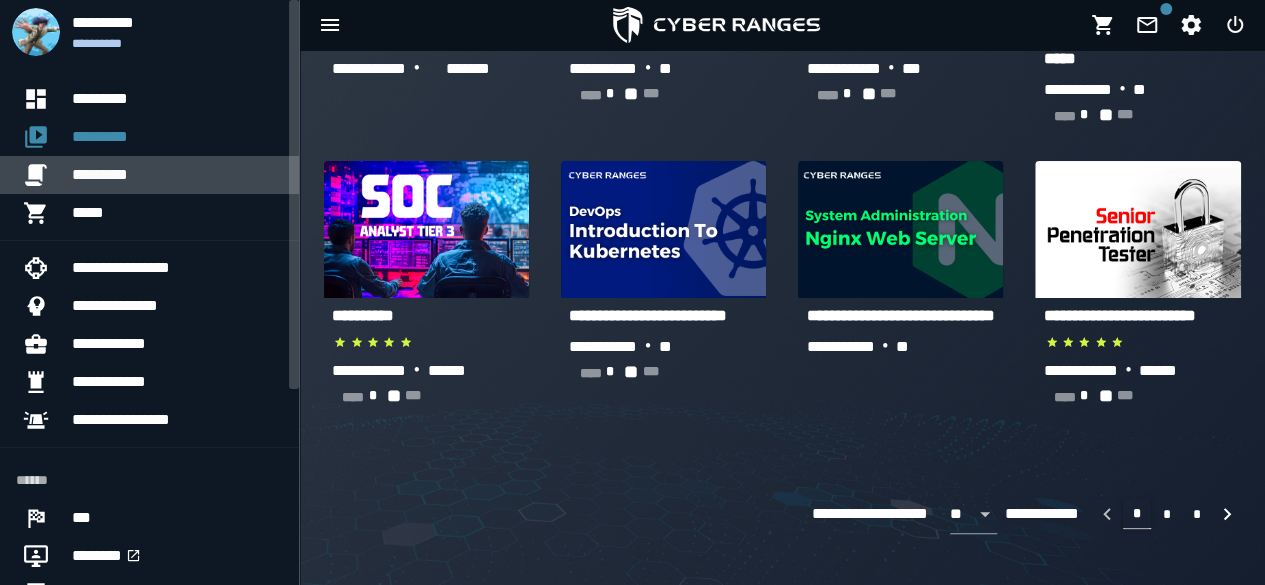 click on "*********" at bounding box center (177, 175) 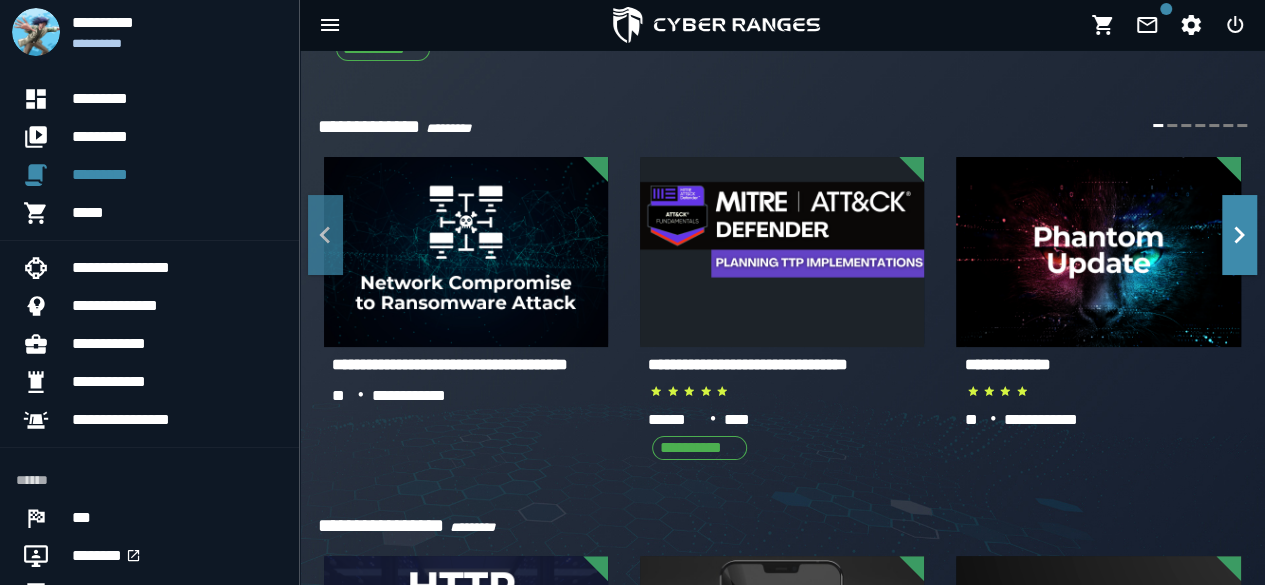 scroll, scrollTop: 776, scrollLeft: 0, axis: vertical 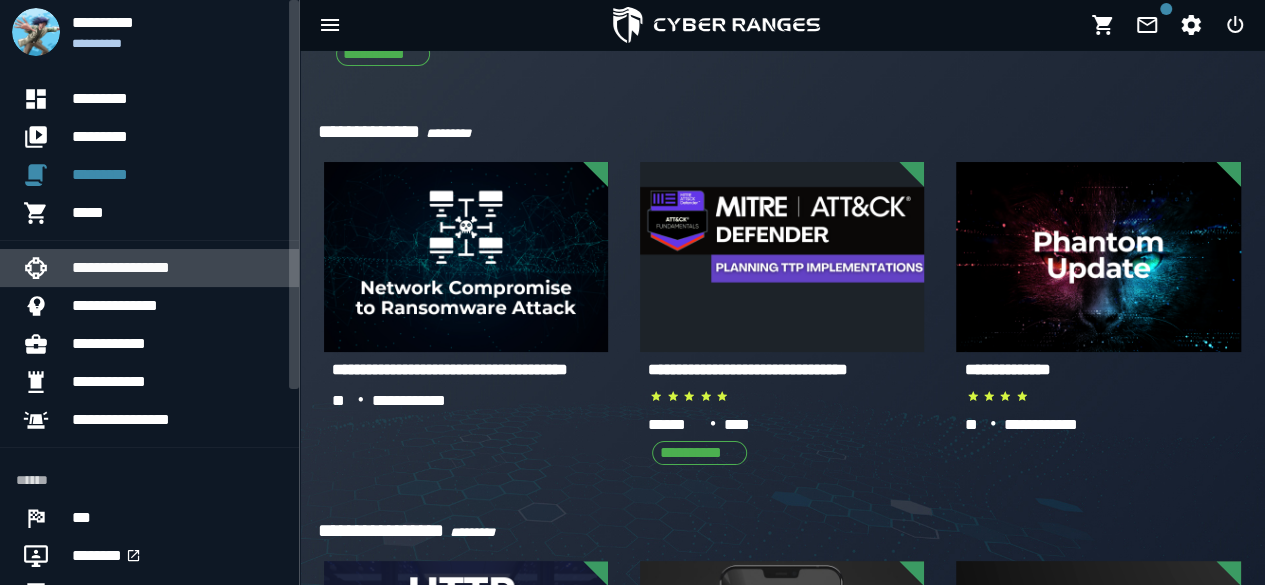 click on "**********" at bounding box center (177, 268) 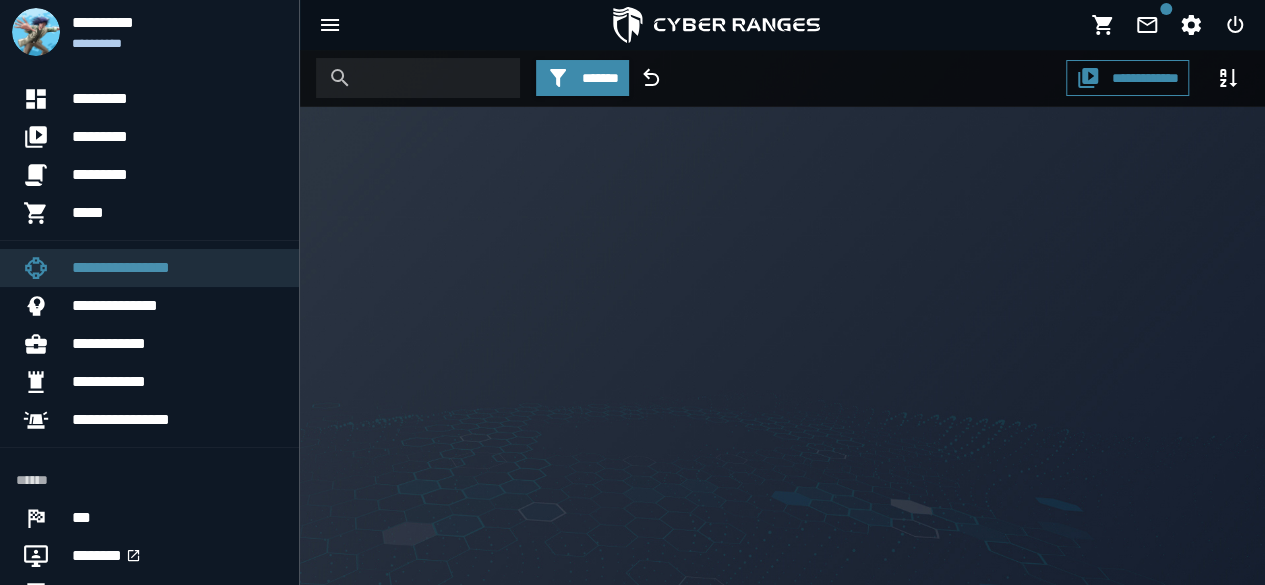 scroll, scrollTop: 0, scrollLeft: 0, axis: both 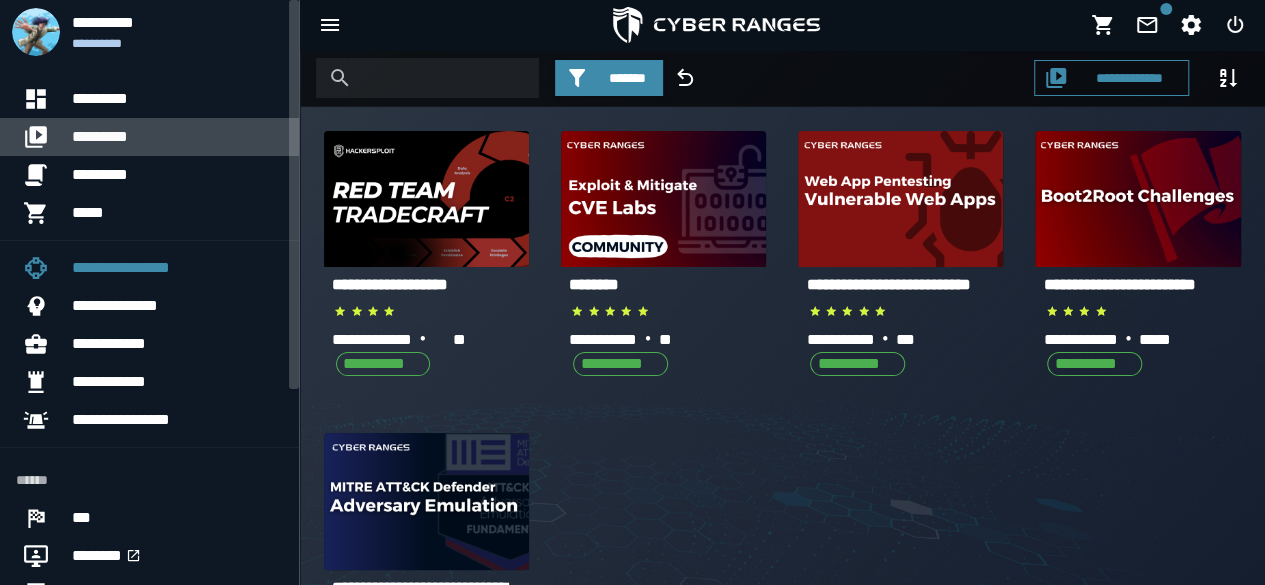 click on "*********" at bounding box center (177, 137) 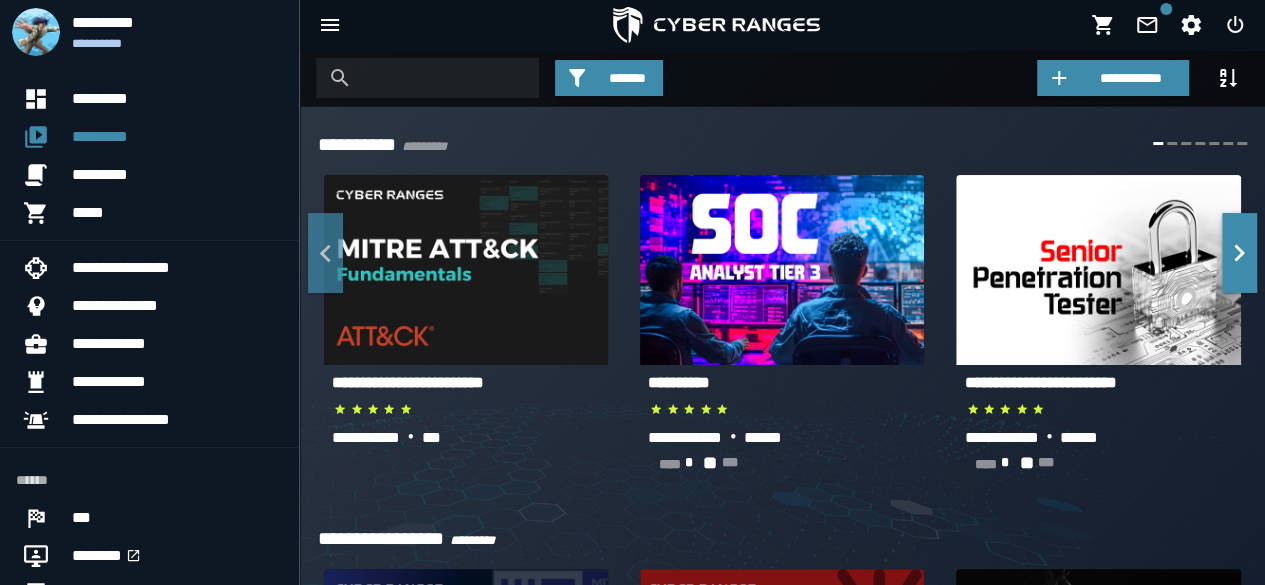click on "*********" at bounding box center (422, 146) 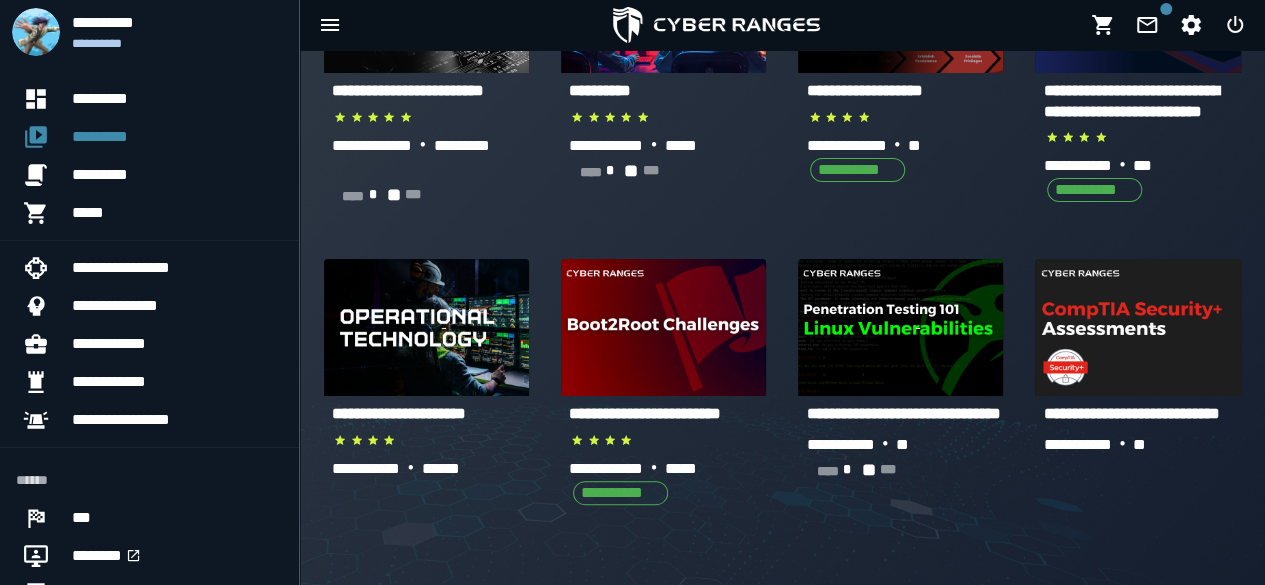 scroll, scrollTop: 1100, scrollLeft: 0, axis: vertical 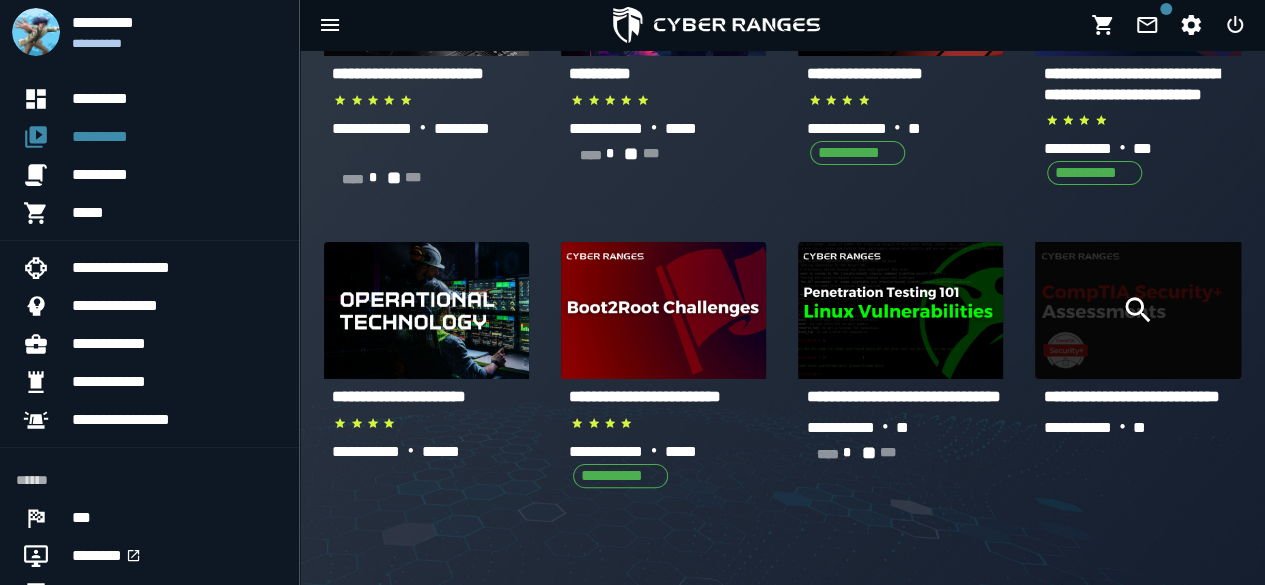 click 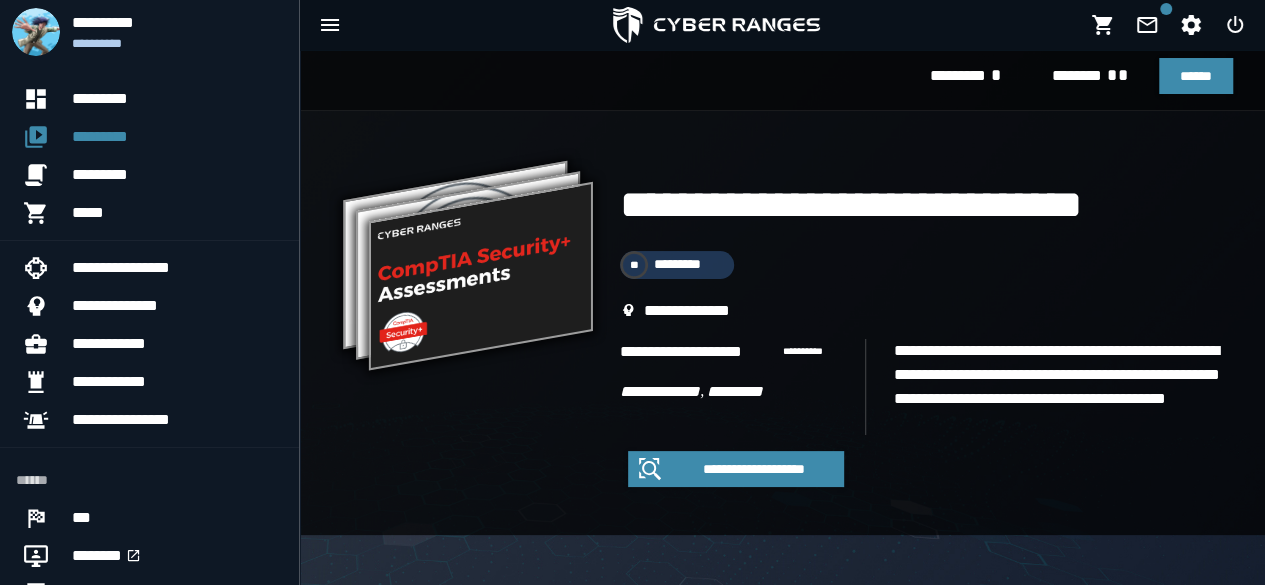 scroll, scrollTop: 13, scrollLeft: 0, axis: vertical 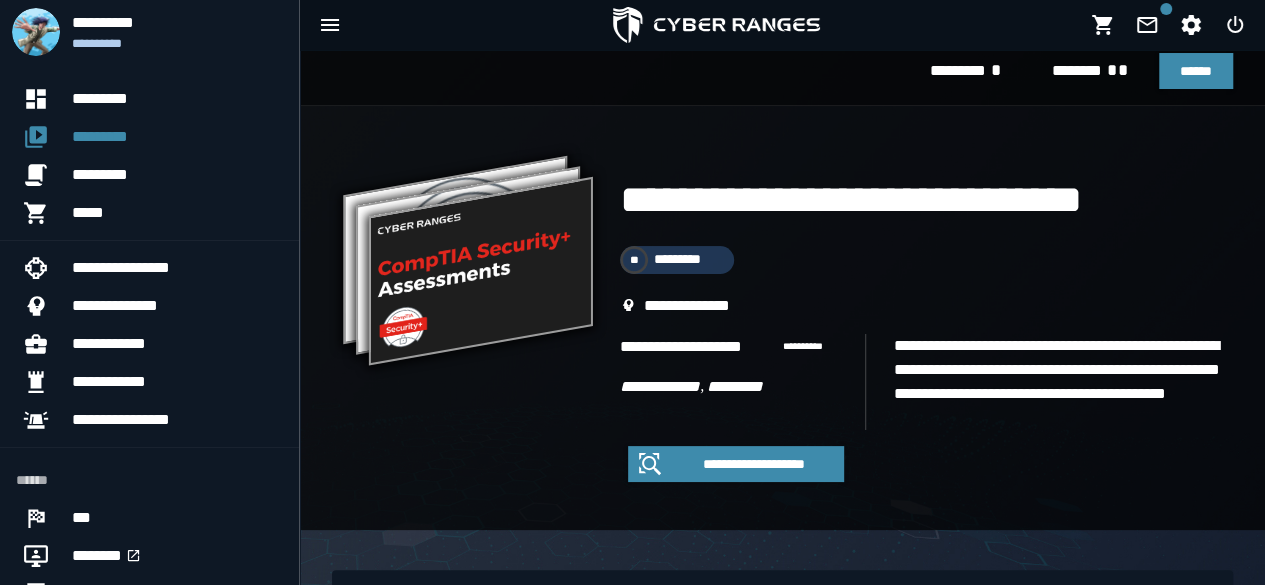 click on "** *********" at bounding box center [677, 260] 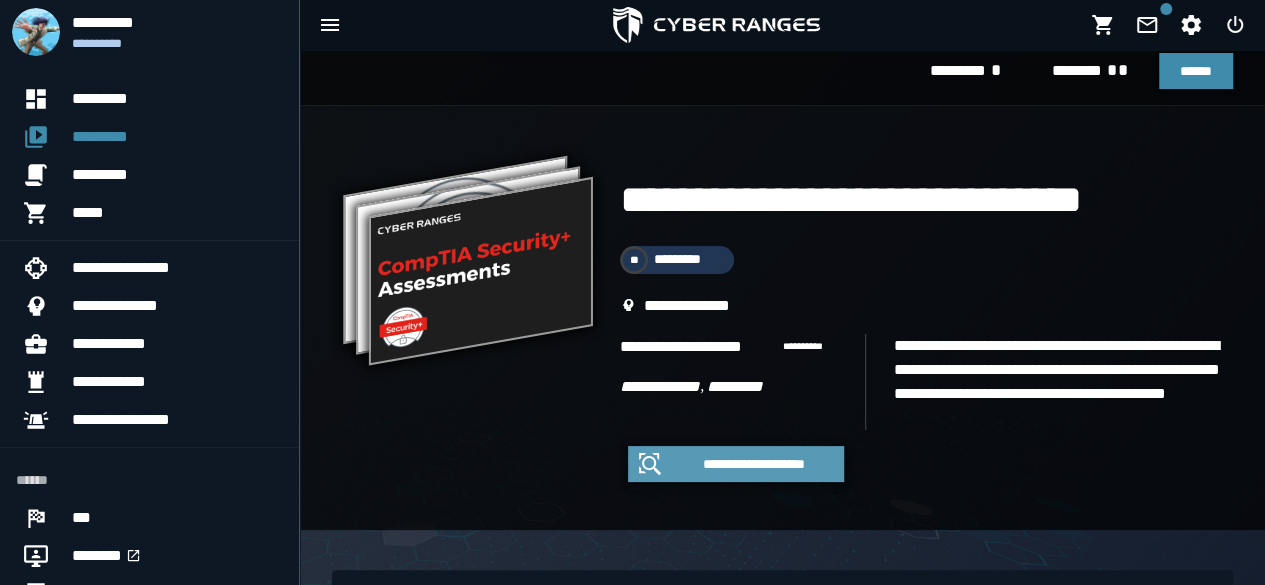 click on "**********" at bounding box center [754, 464] 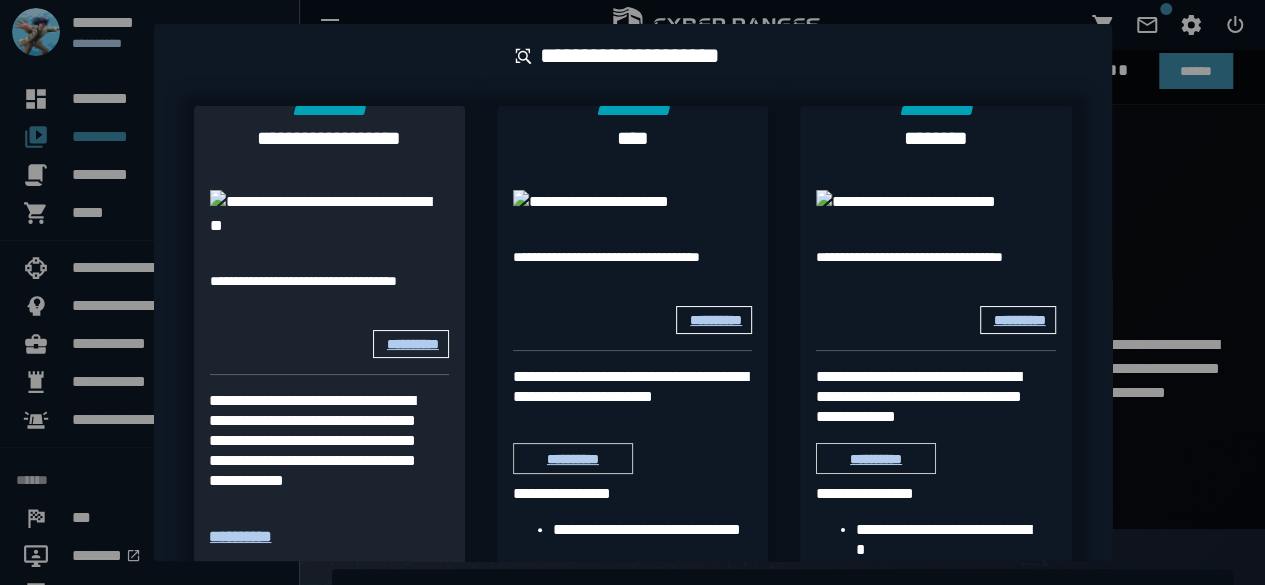 click at bounding box center (329, 214) 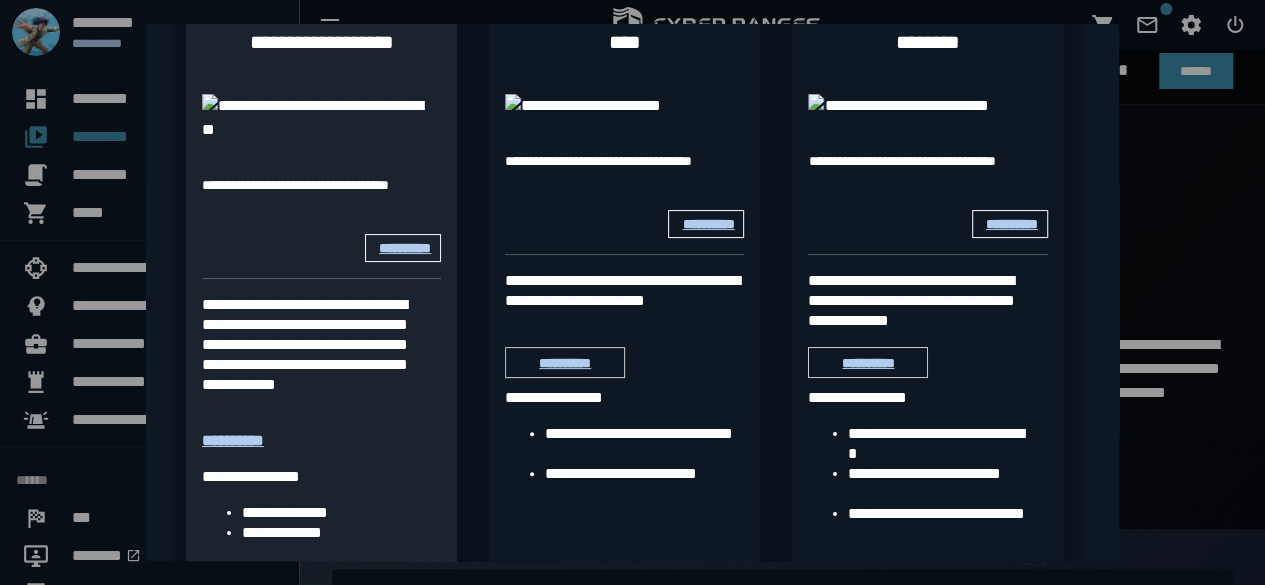 scroll, scrollTop: 352, scrollLeft: 0, axis: vertical 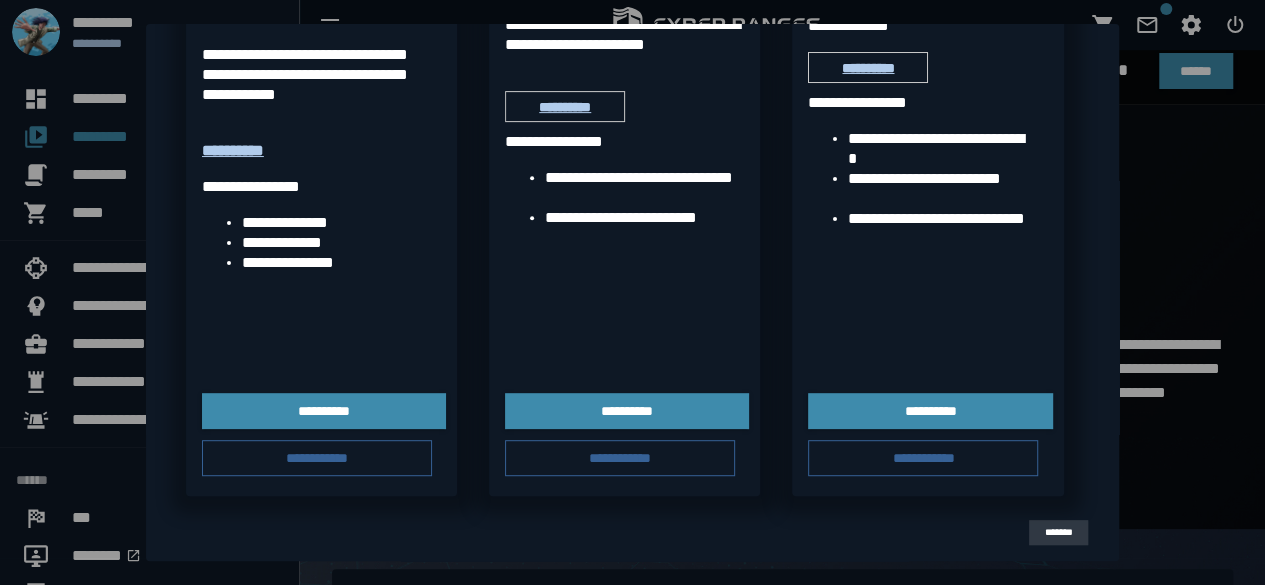 click on "*******" at bounding box center (1058, 532) 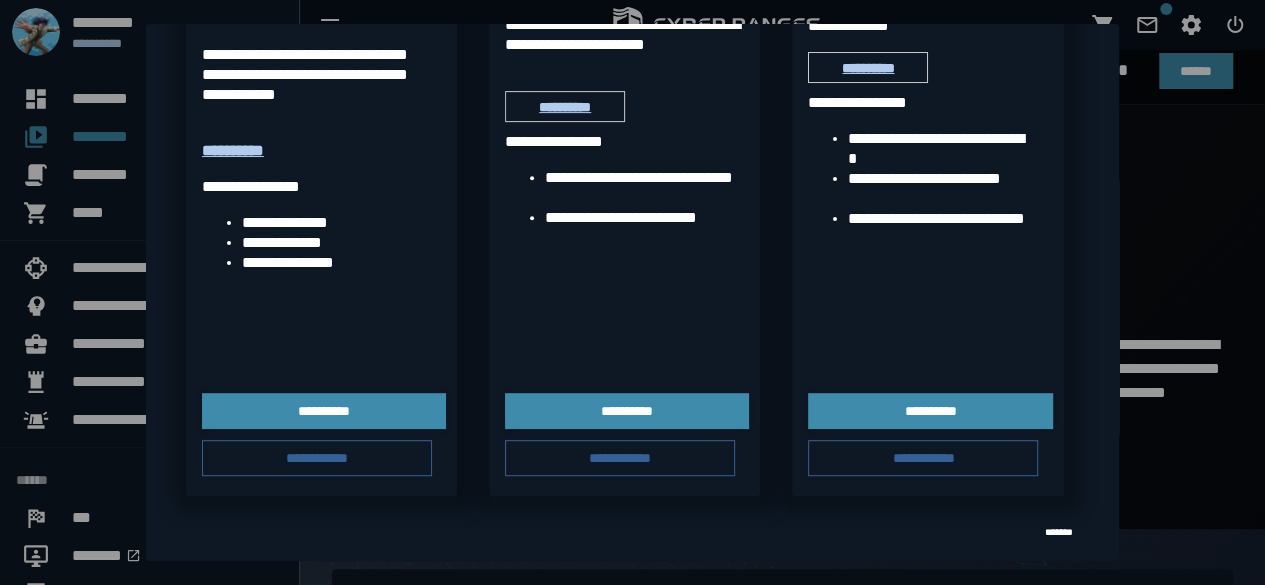 scroll, scrollTop: 13, scrollLeft: 0, axis: vertical 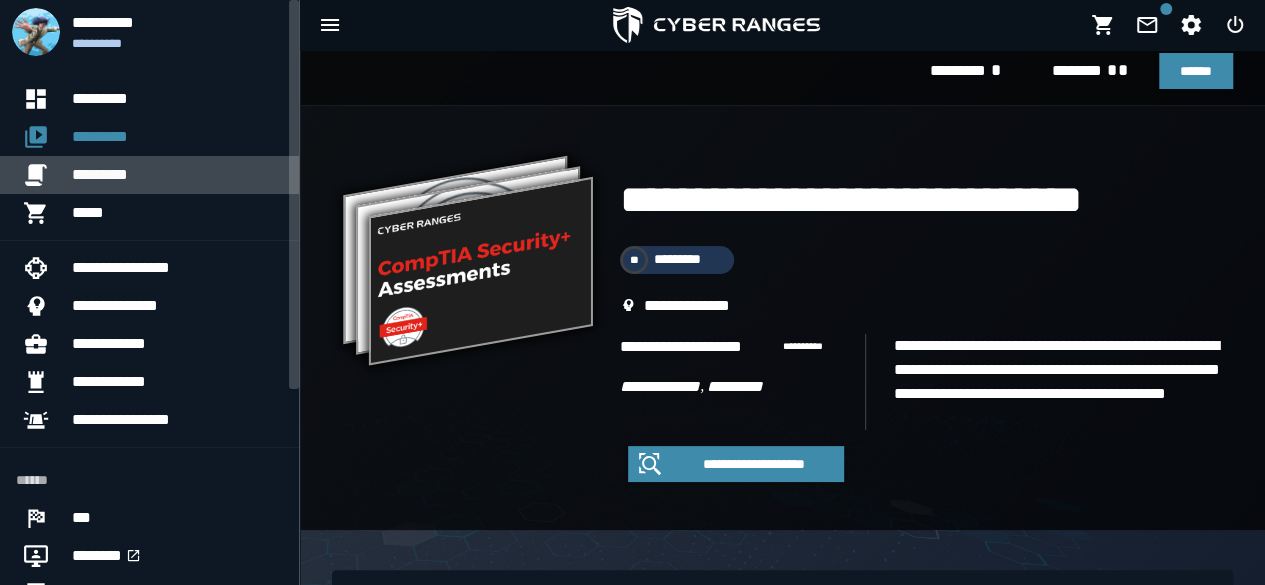 click on "*********" at bounding box center [177, 175] 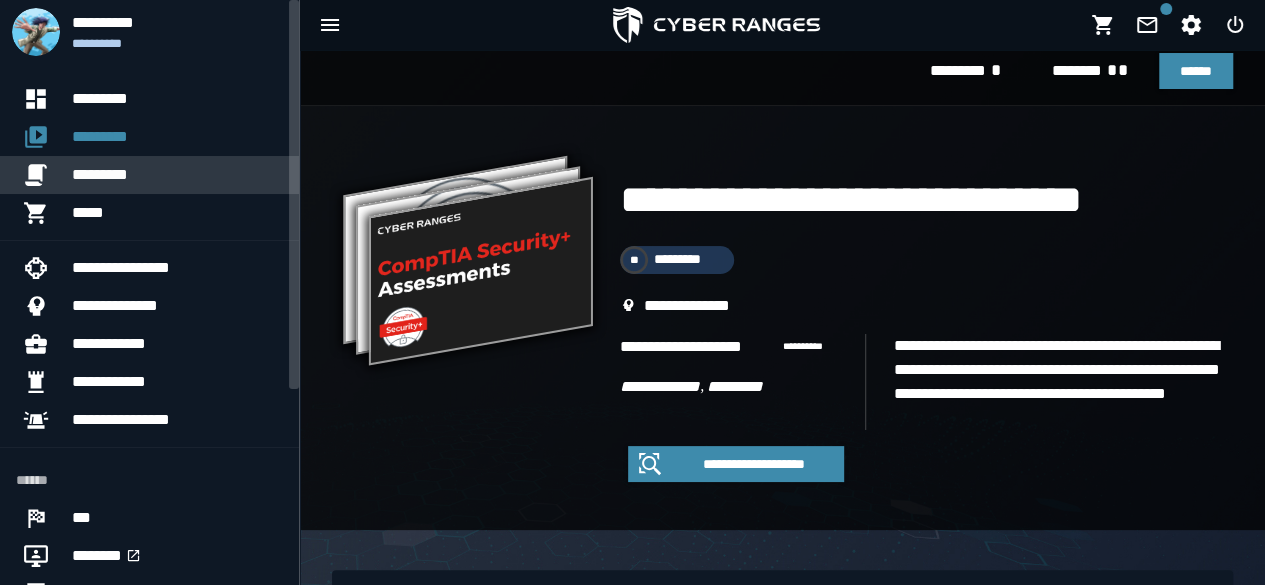 scroll, scrollTop: 0, scrollLeft: 0, axis: both 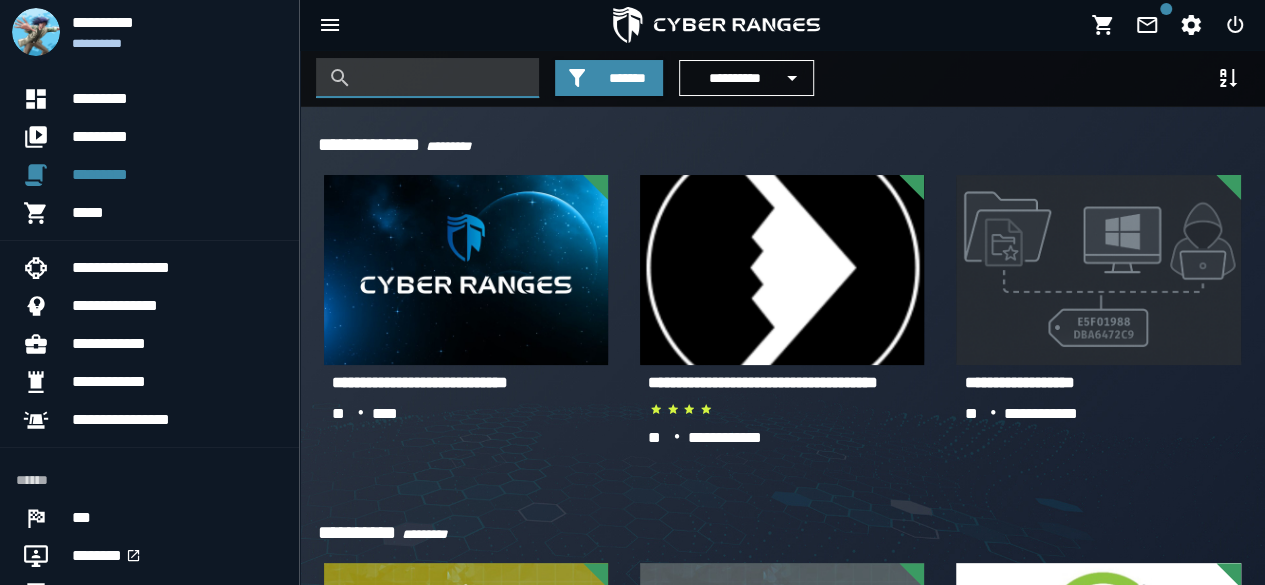 click at bounding box center (442, 78) 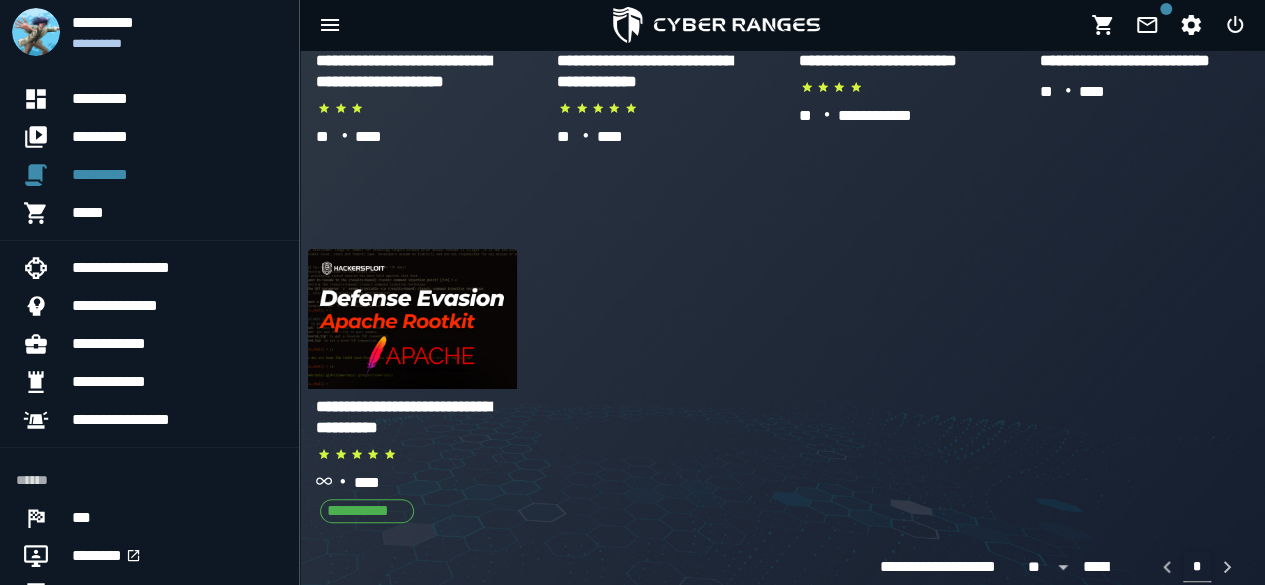 scroll, scrollTop: 300, scrollLeft: 0, axis: vertical 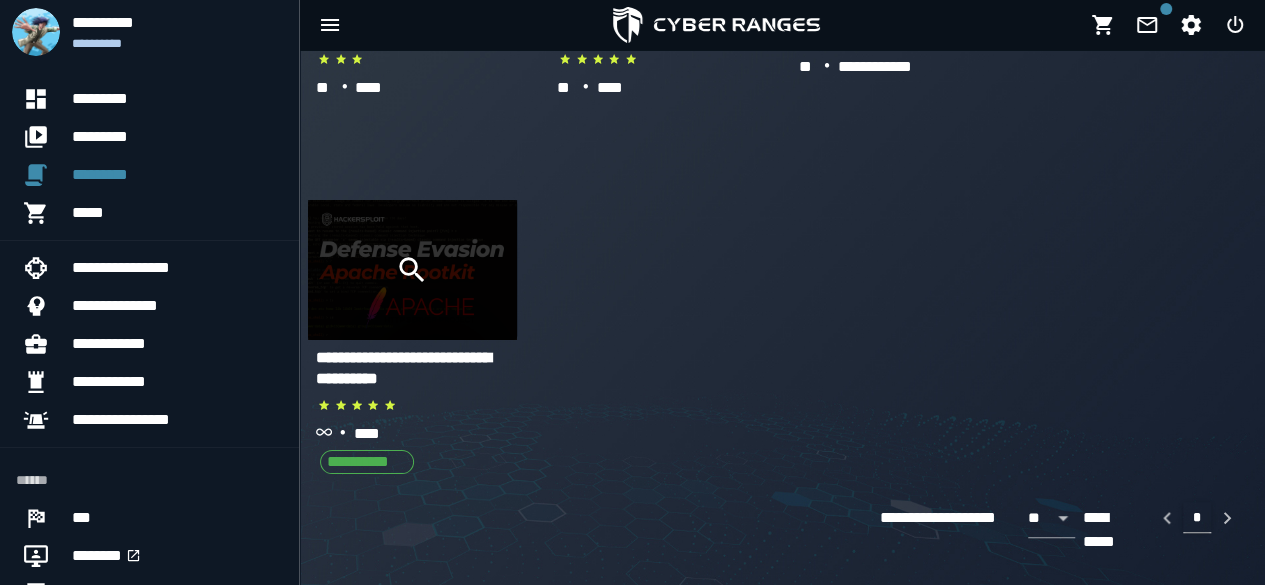 type on "*******" 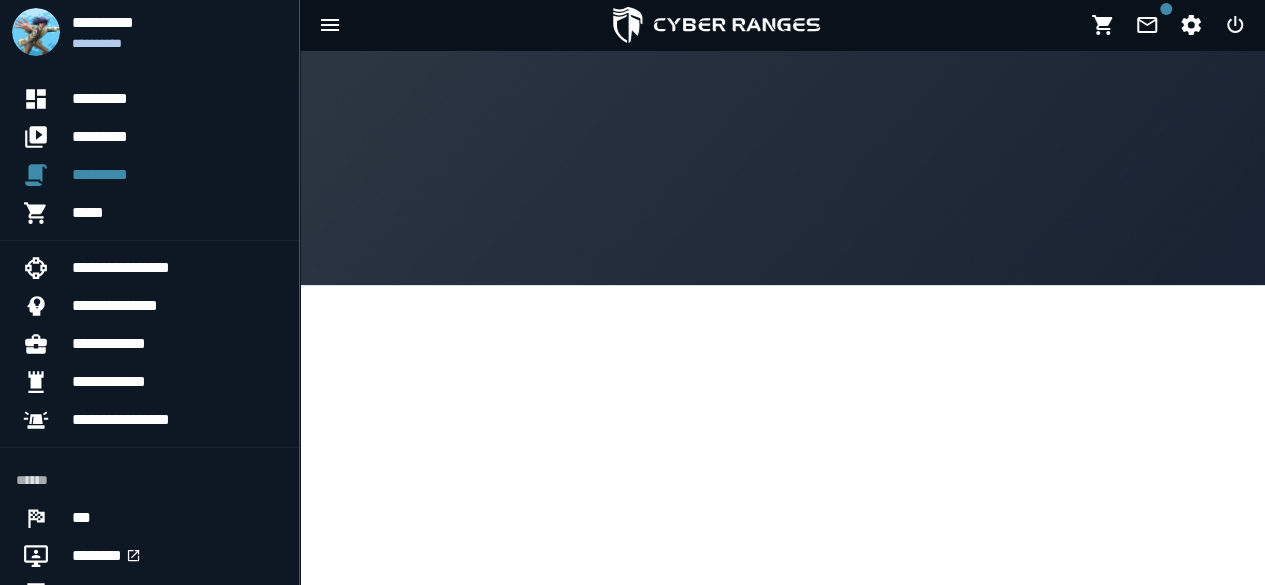 scroll, scrollTop: 0, scrollLeft: 0, axis: both 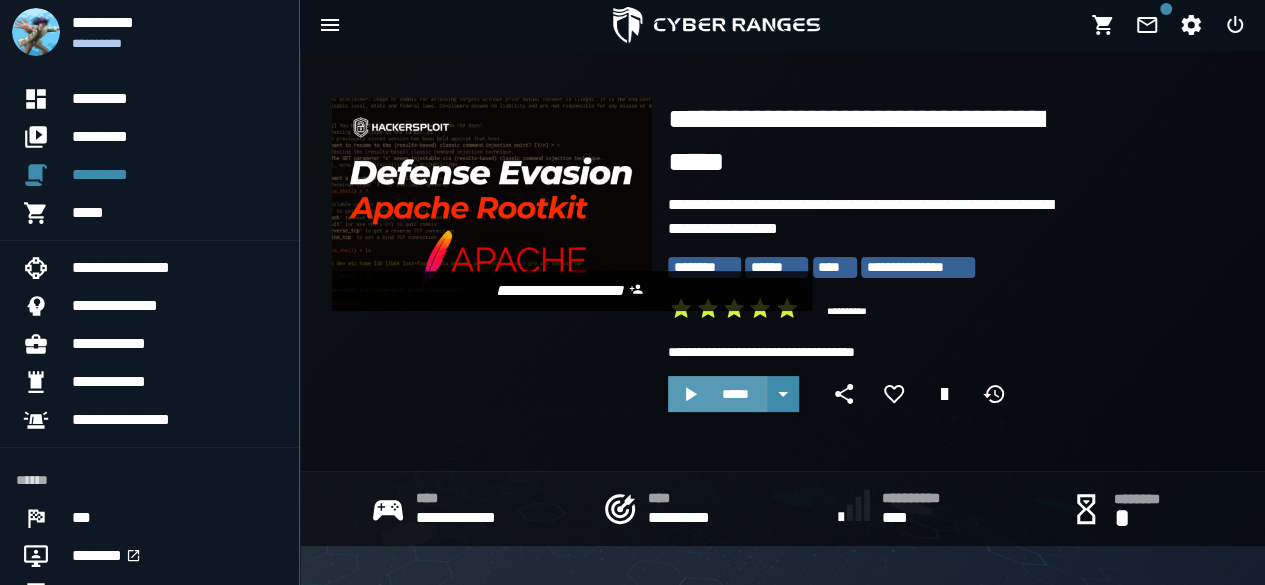 click on "*****" at bounding box center [735, 394] 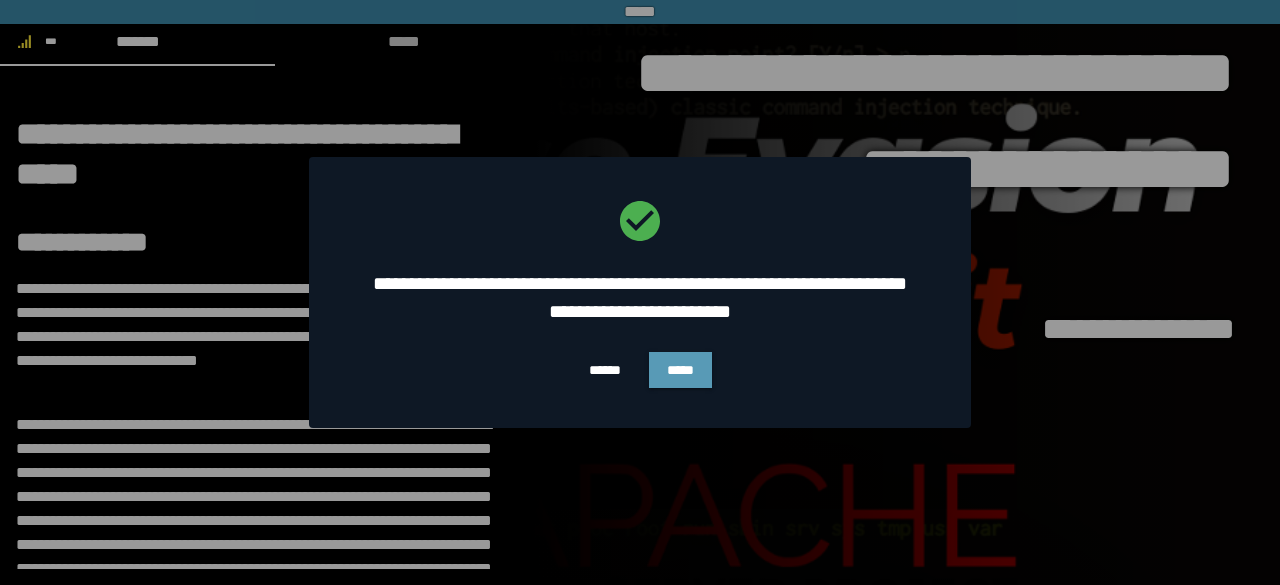 click on "*****" at bounding box center [680, 370] 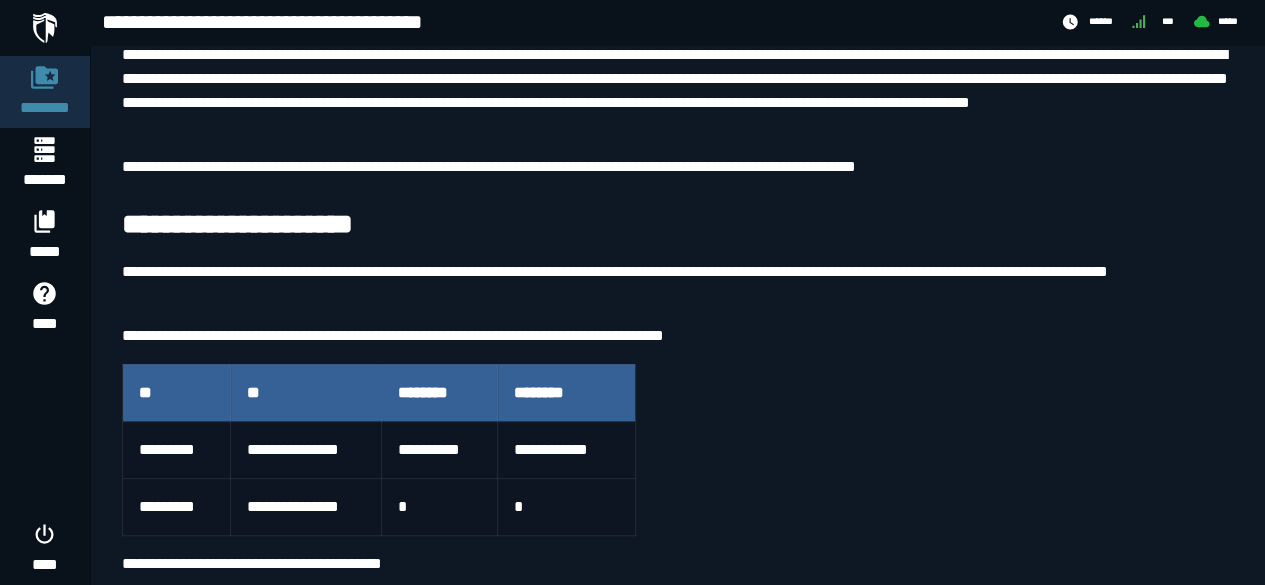 scroll, scrollTop: 442, scrollLeft: 0, axis: vertical 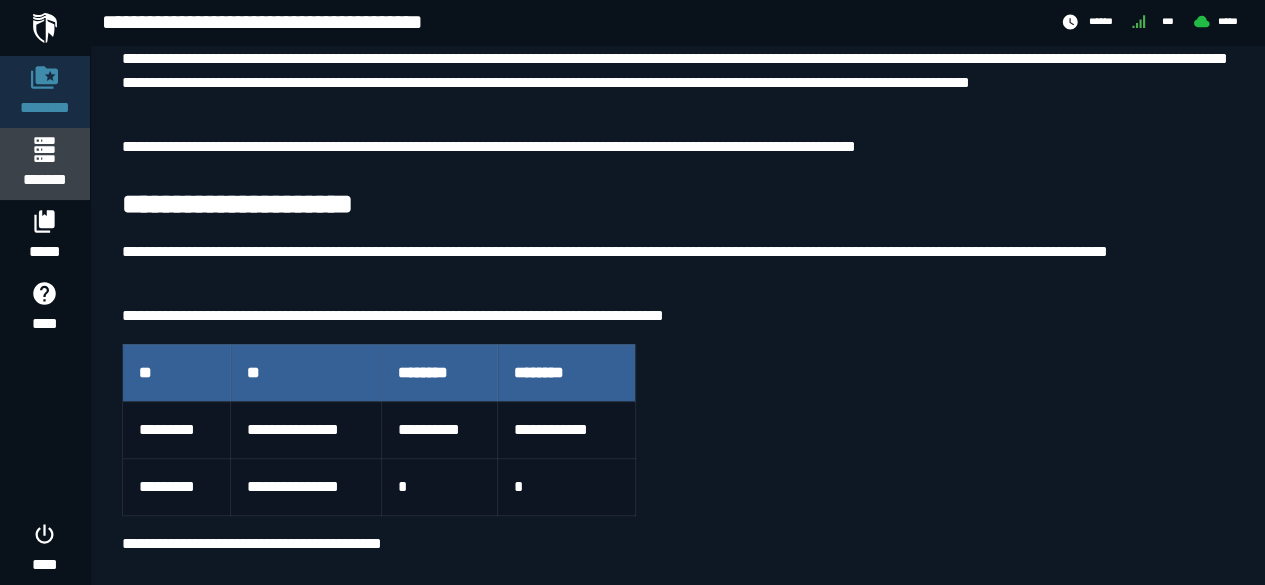 click on "*******" at bounding box center [44, 164] 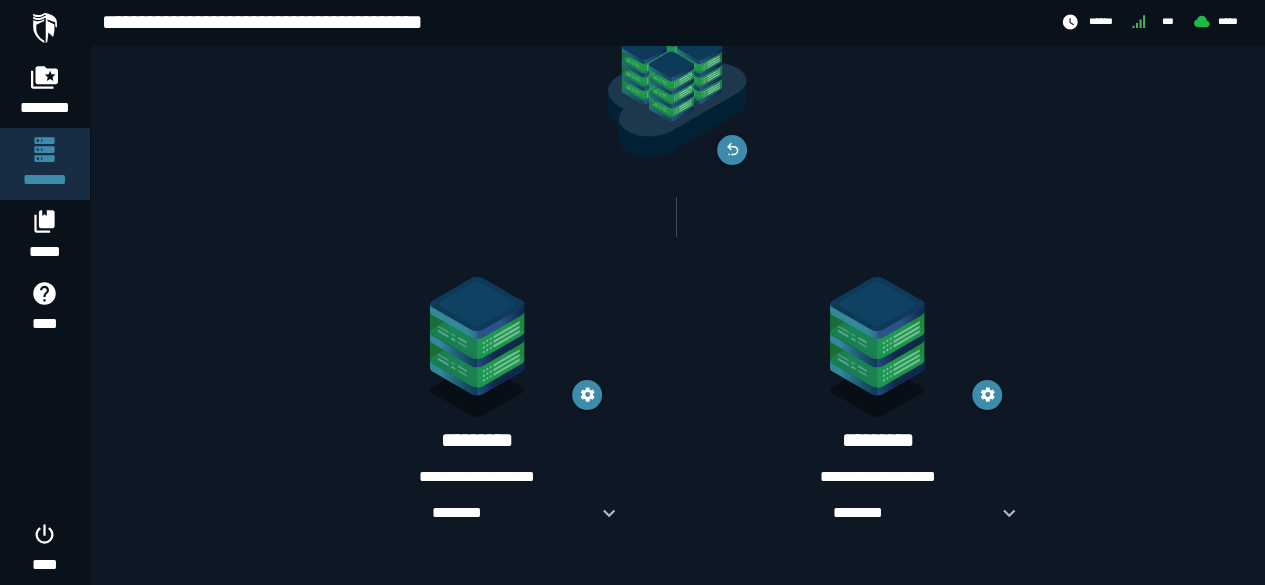 scroll, scrollTop: 0, scrollLeft: 0, axis: both 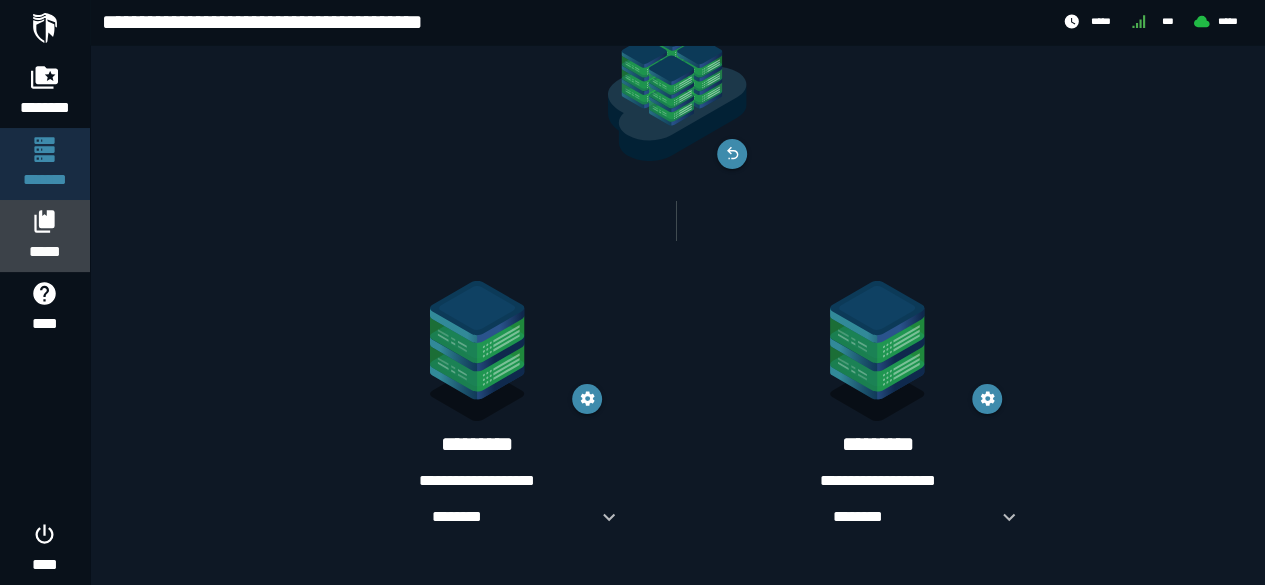 click 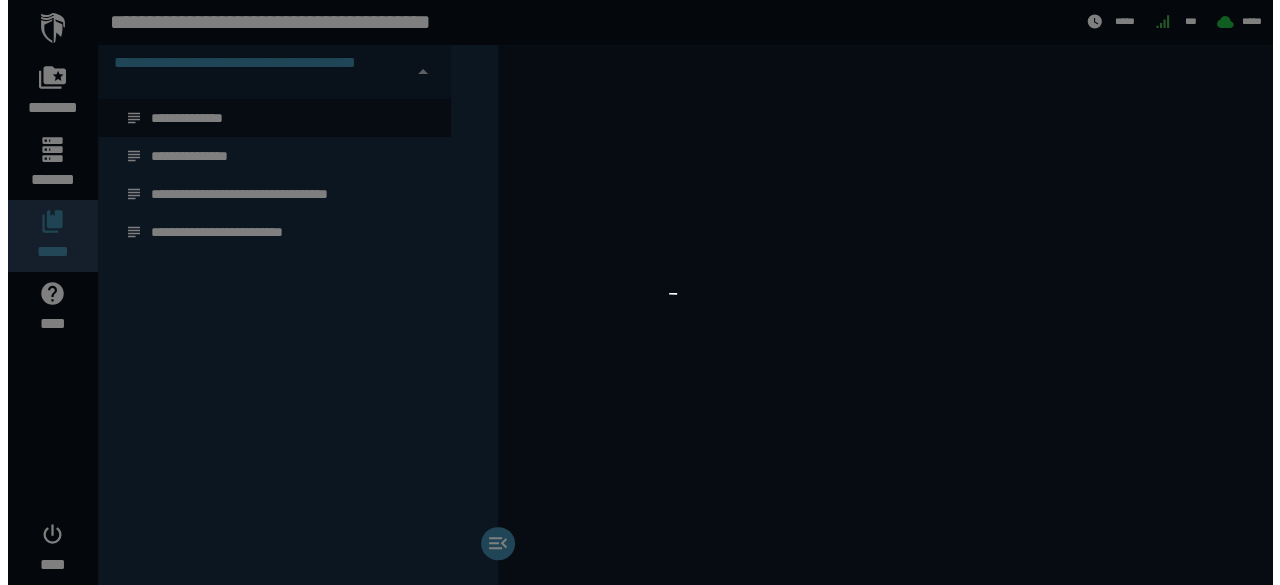 scroll, scrollTop: 0, scrollLeft: 0, axis: both 